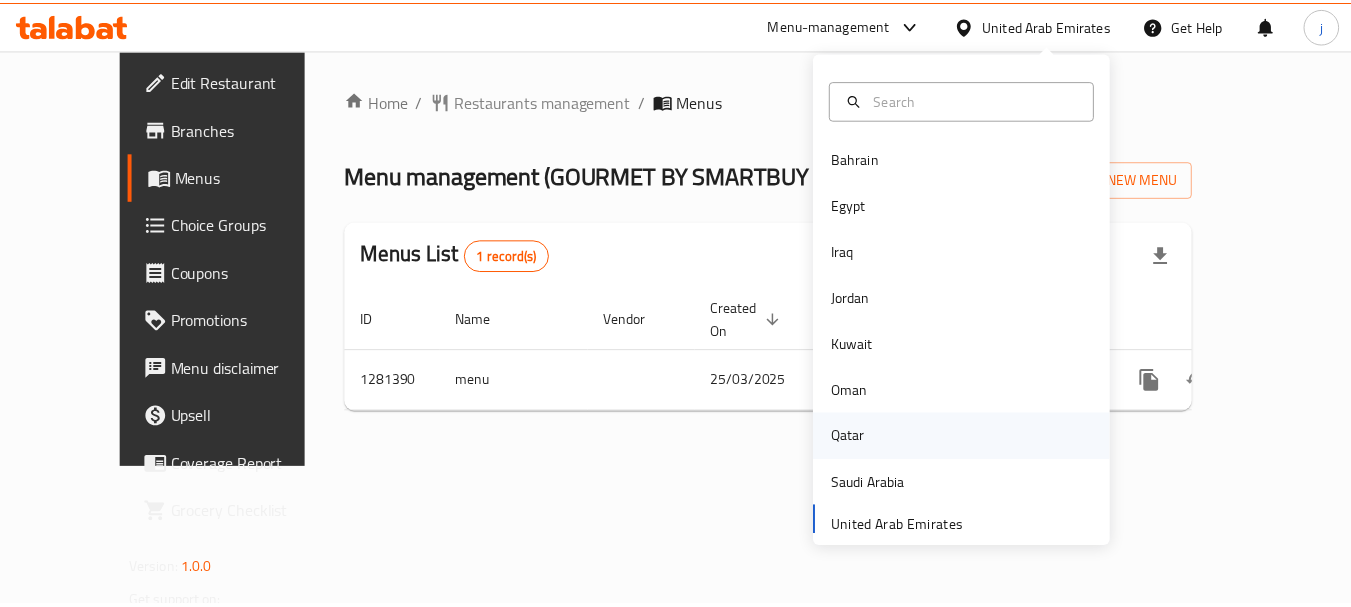 scroll, scrollTop: 0, scrollLeft: 0, axis: both 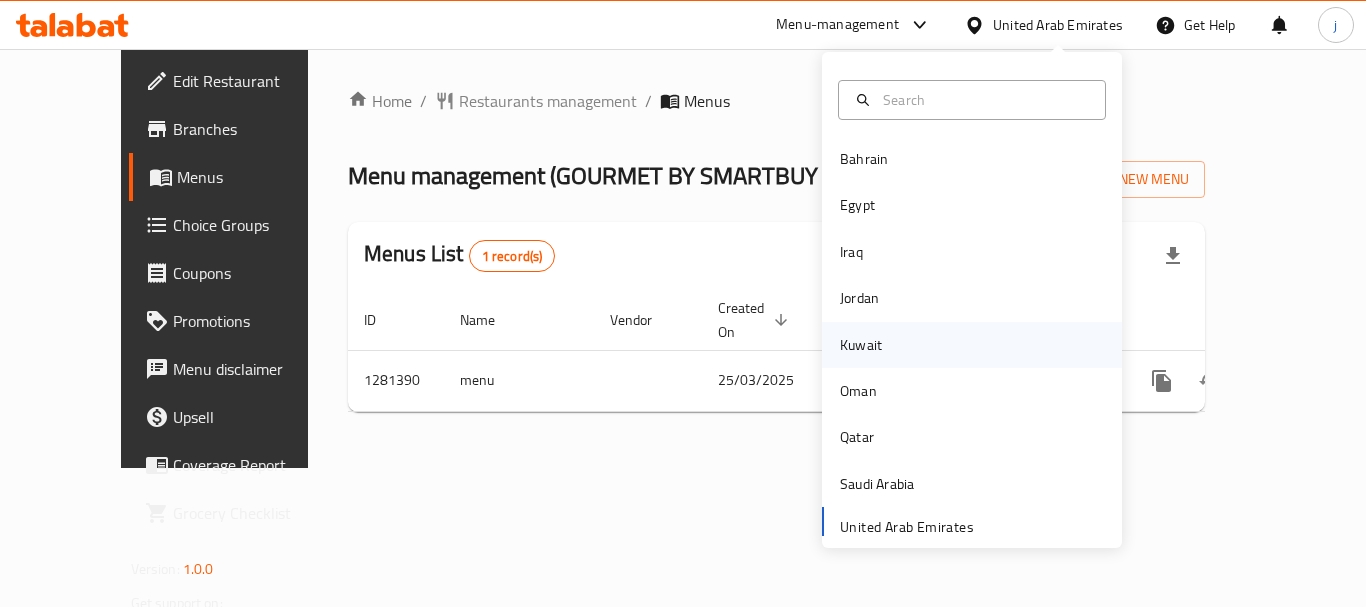 click on "Kuwait" at bounding box center [861, 345] 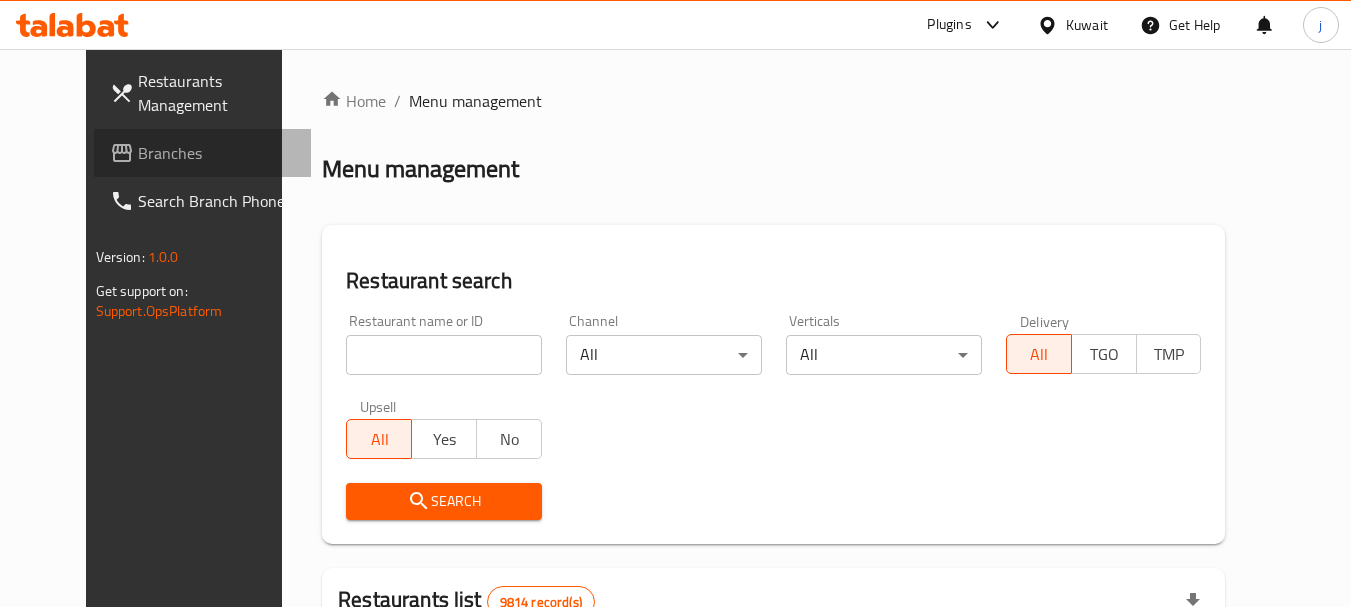 click on "Branches" at bounding box center [217, 153] 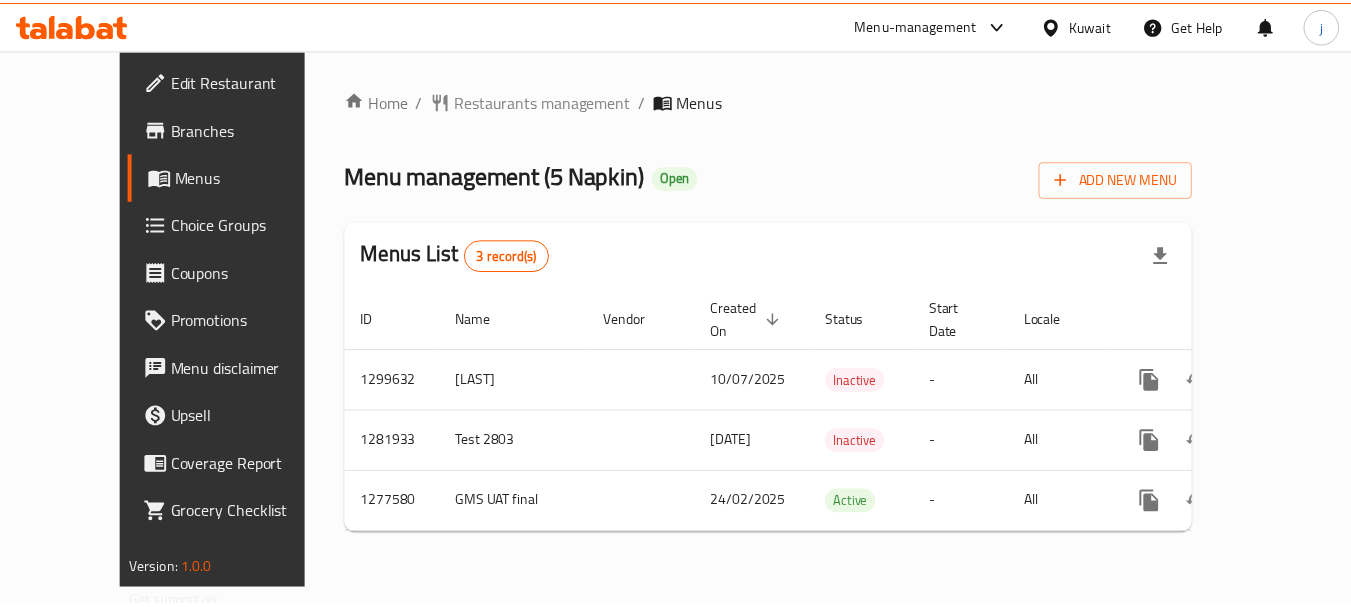 scroll, scrollTop: 0, scrollLeft: 0, axis: both 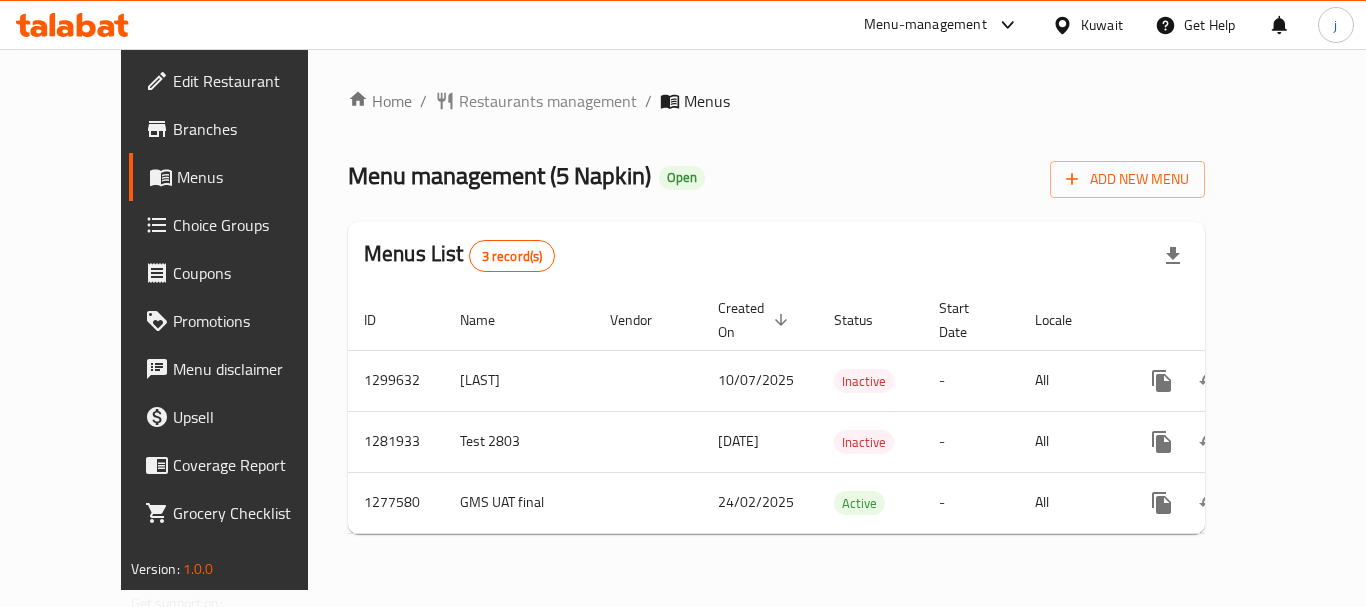 click at bounding box center (1066, 25) 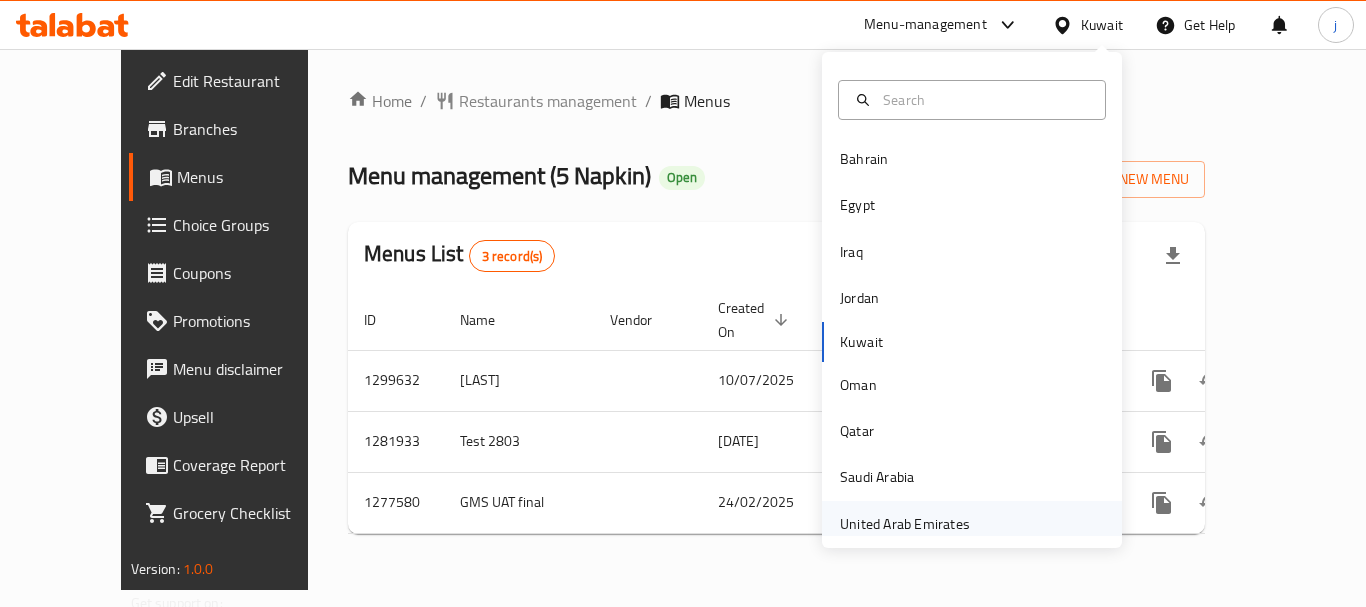 click on "United Arab Emirates" at bounding box center [905, 524] 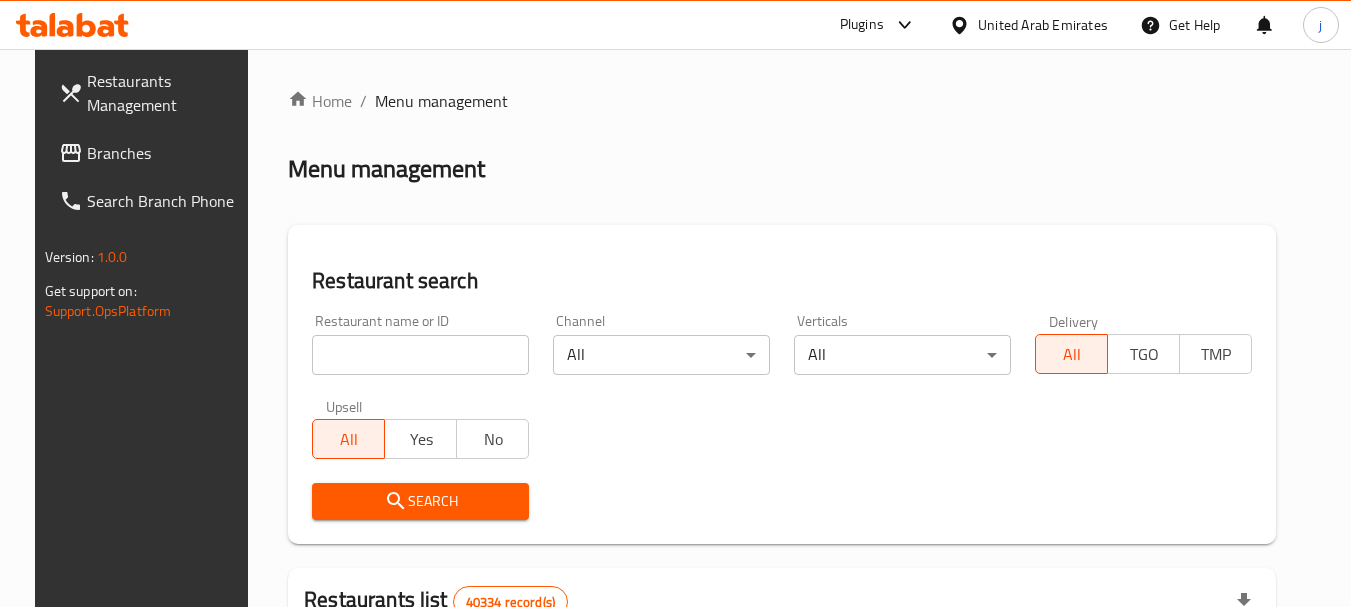 click on "Branches" at bounding box center (166, 153) 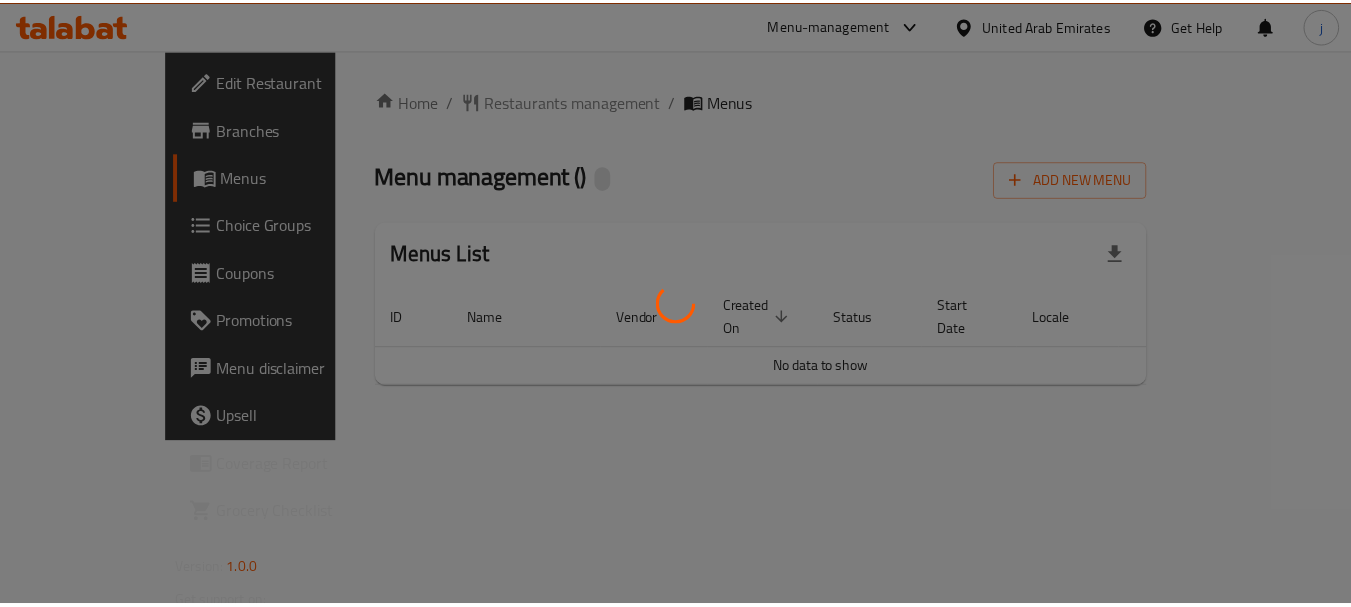 scroll, scrollTop: 0, scrollLeft: 0, axis: both 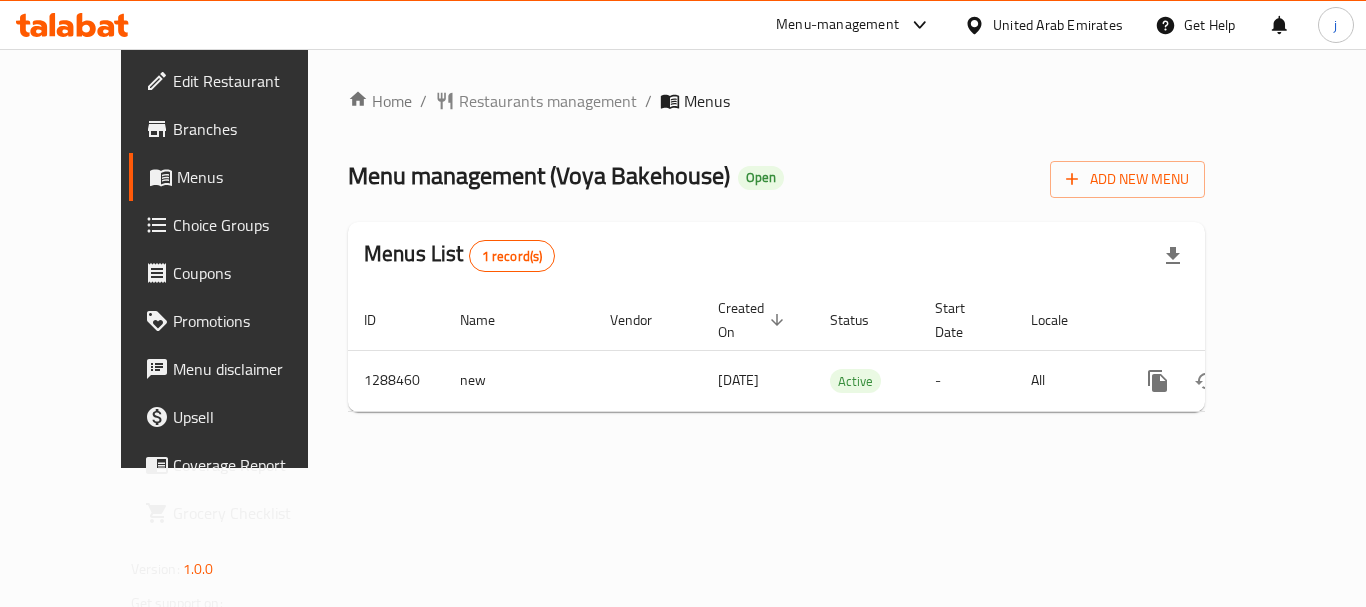 click on "United Arab Emirates" at bounding box center [1058, 25] 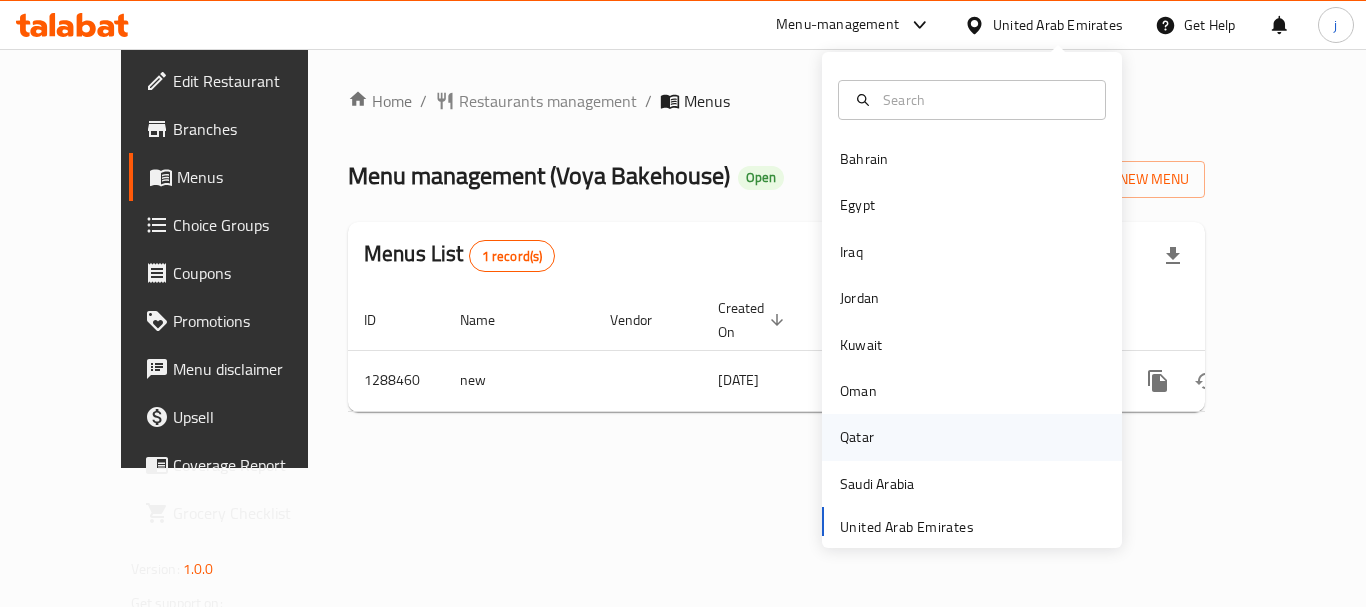 click on "Qatar" at bounding box center (857, 437) 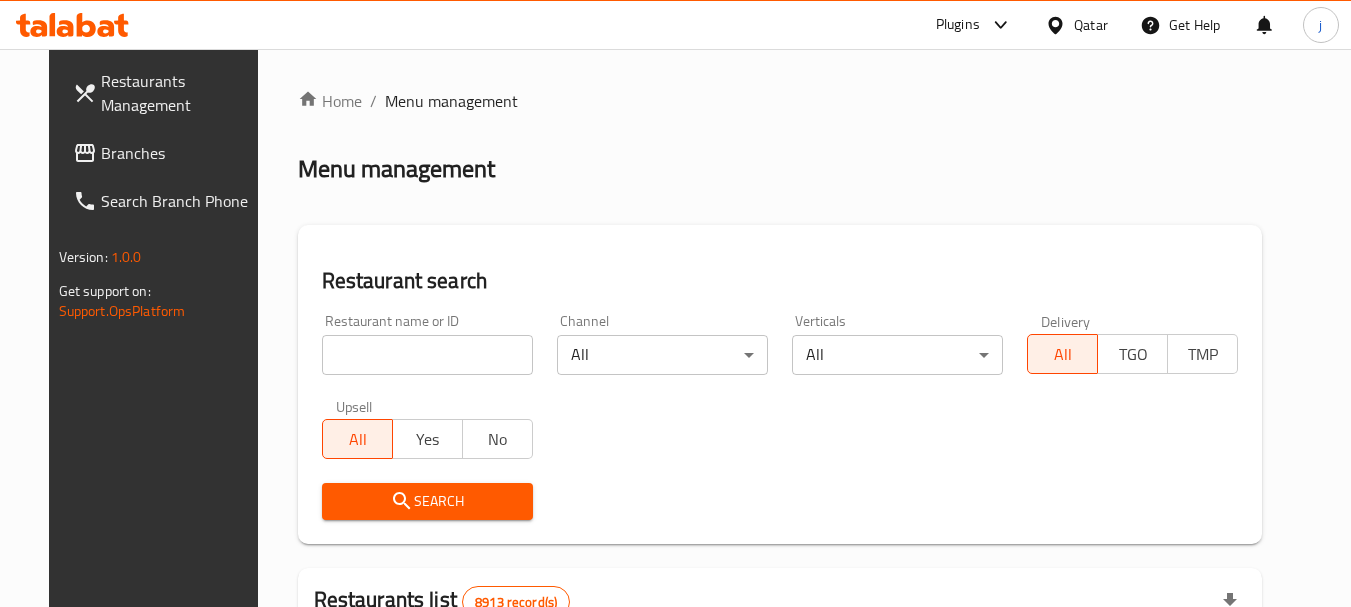 click on "Branches" at bounding box center [166, 153] 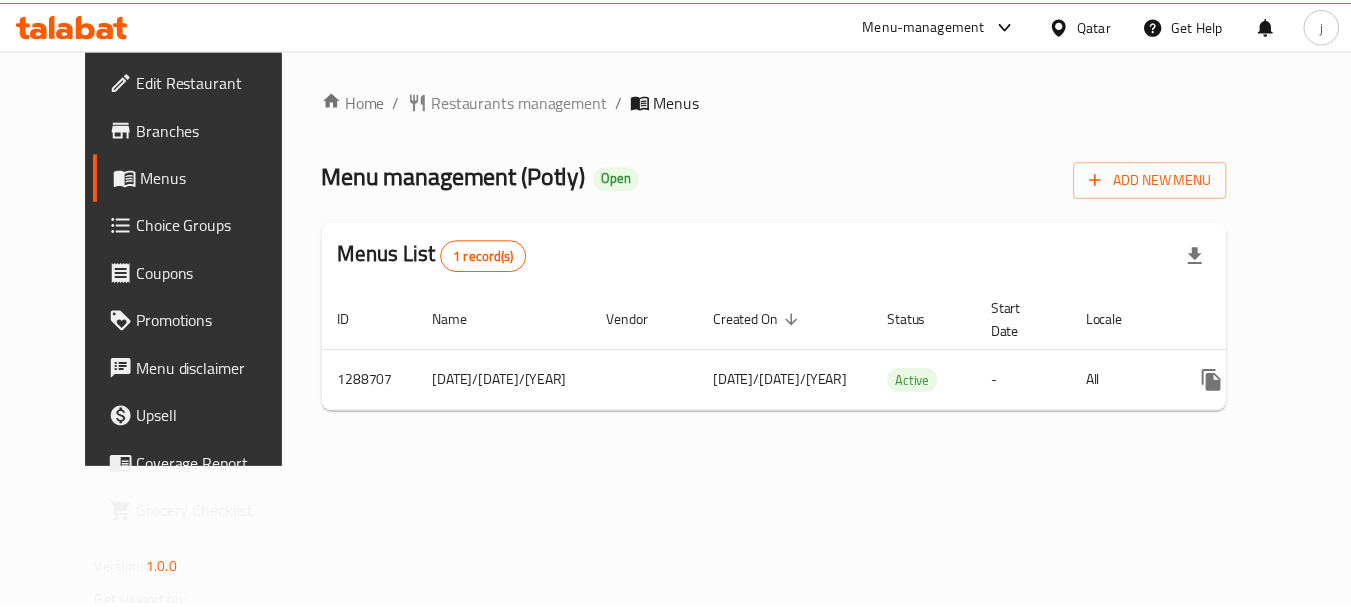 scroll, scrollTop: 0, scrollLeft: 0, axis: both 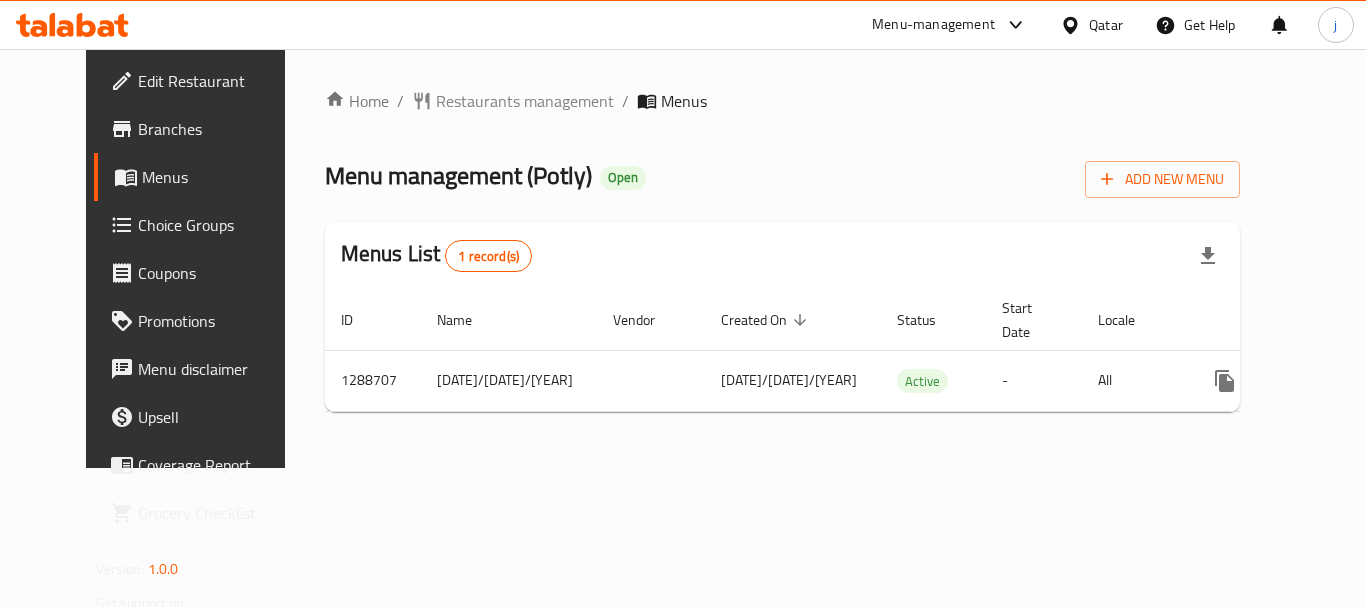 click 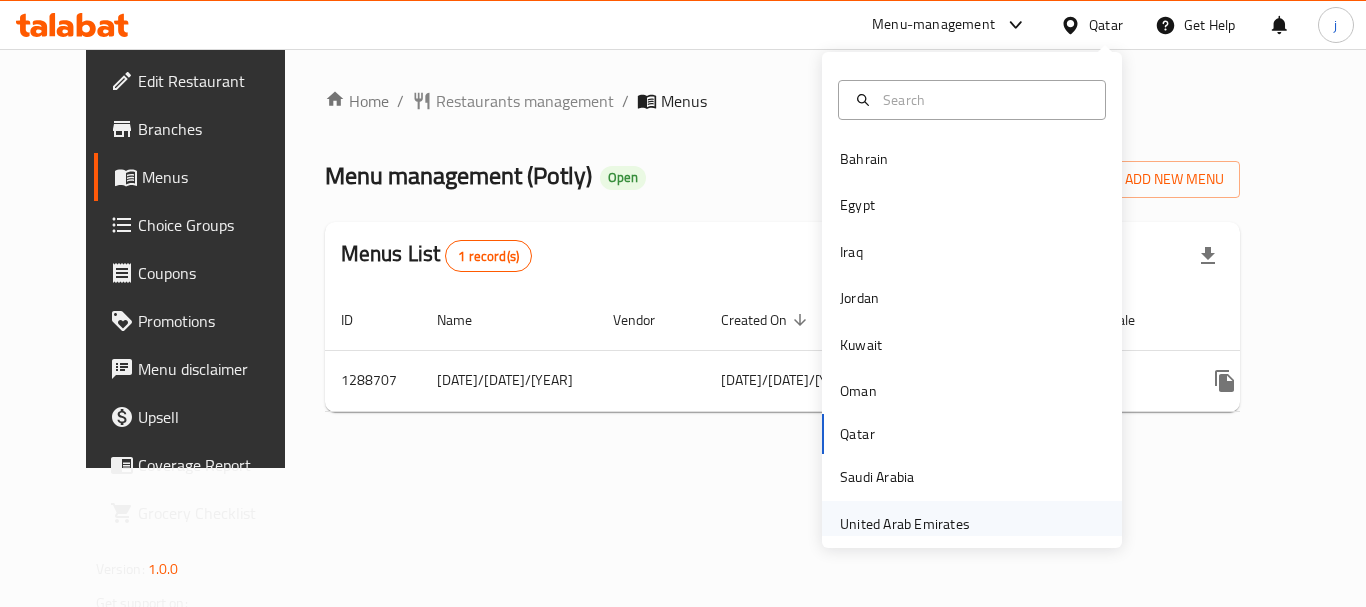 click on "United Arab Emirates" at bounding box center [905, 524] 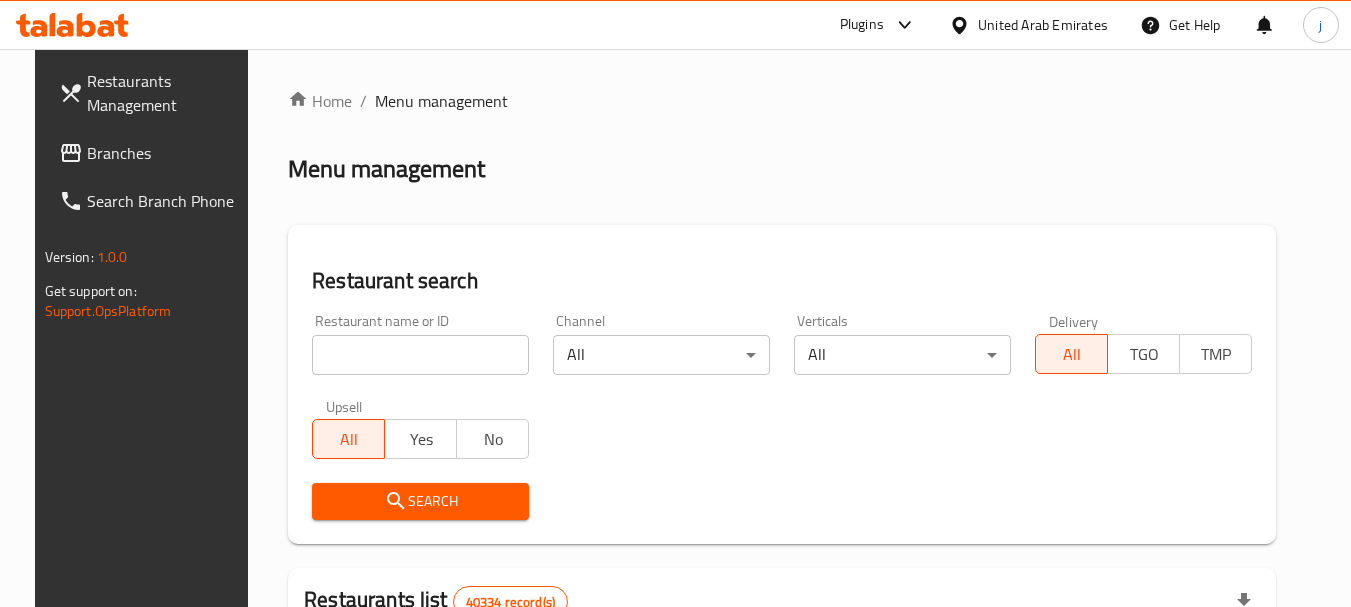 click on "Branches" at bounding box center [166, 153] 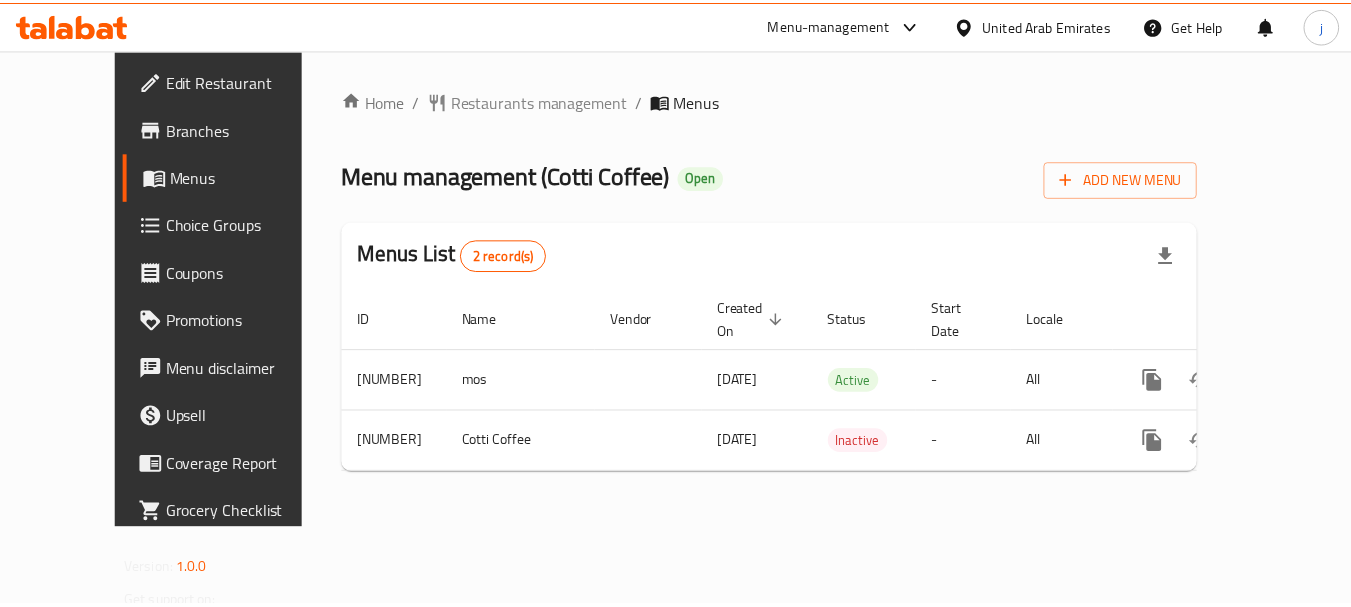 scroll, scrollTop: 0, scrollLeft: 0, axis: both 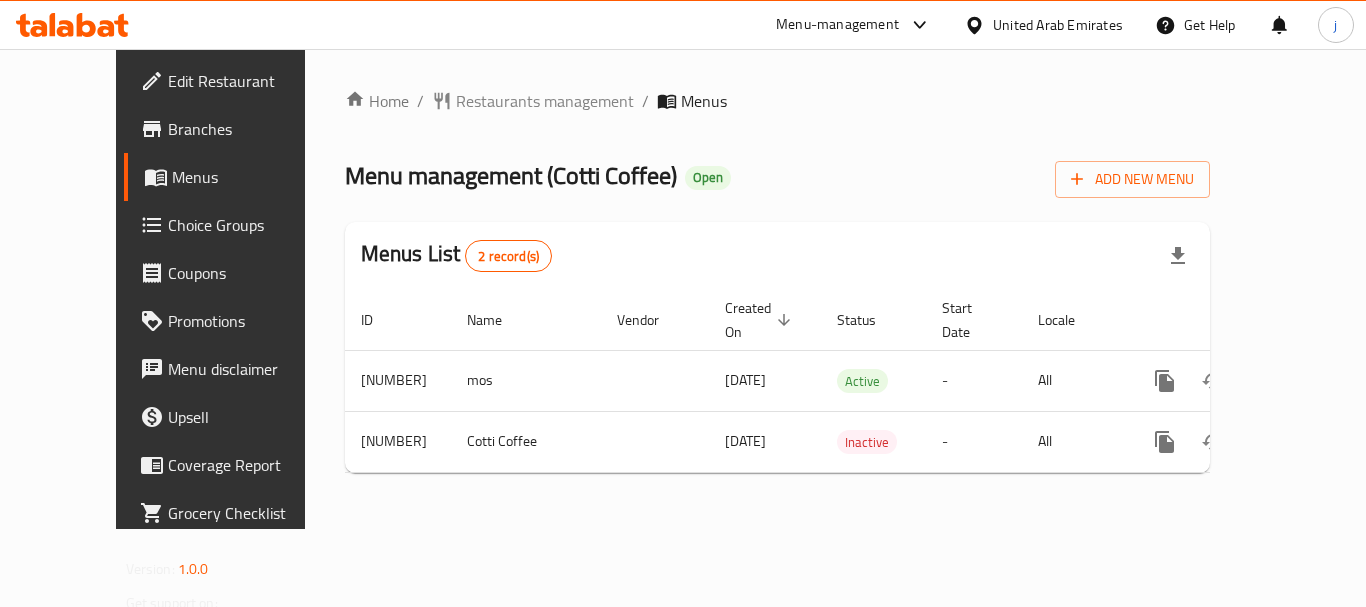 click on "Choice Groups" at bounding box center [248, 225] 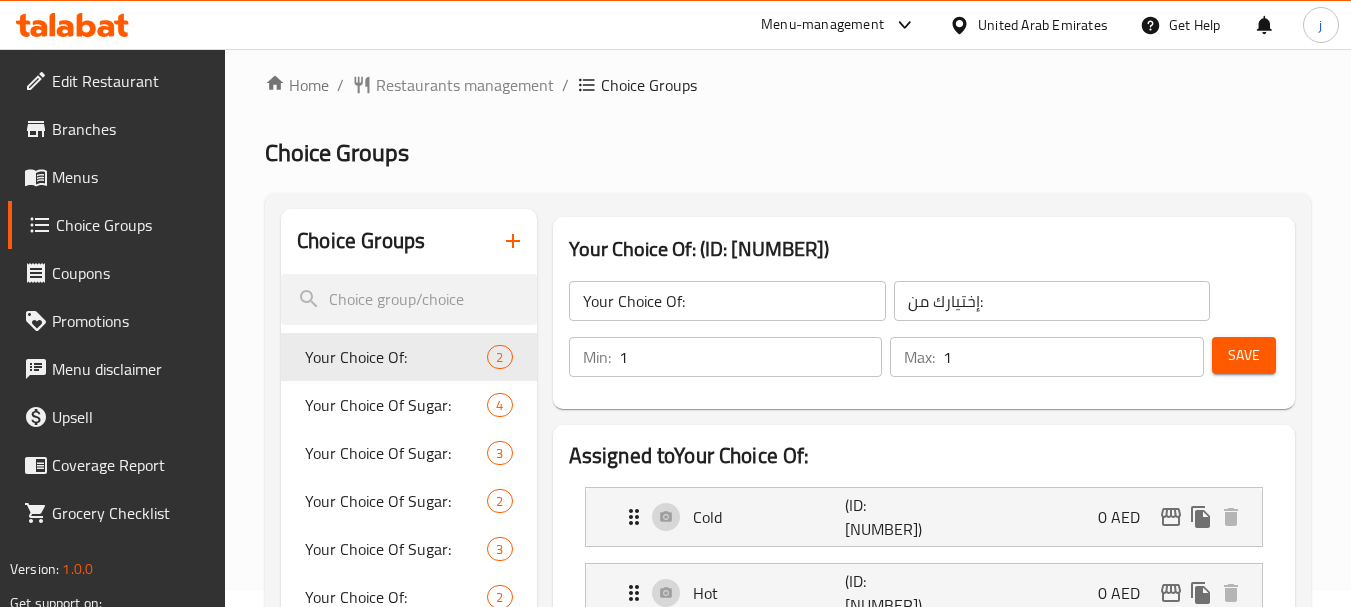 scroll, scrollTop: 200, scrollLeft: 0, axis: vertical 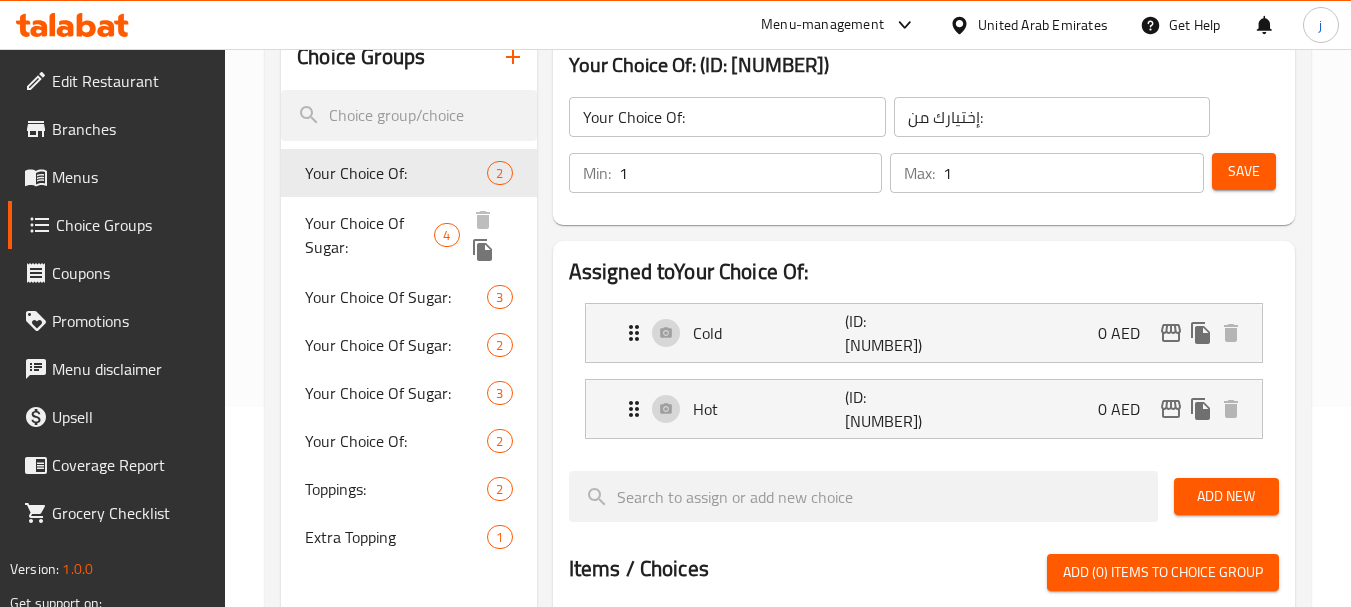 click on "Your Choice Of Sugar:" at bounding box center [369, 235] 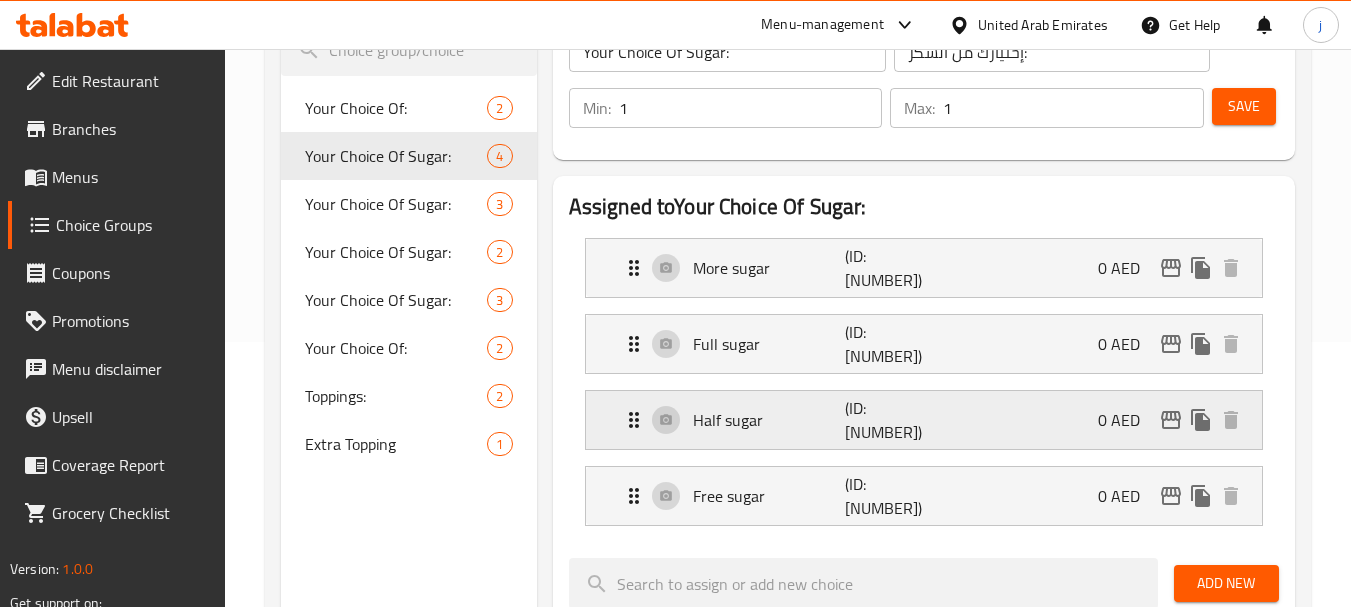 scroll, scrollTop: 300, scrollLeft: 0, axis: vertical 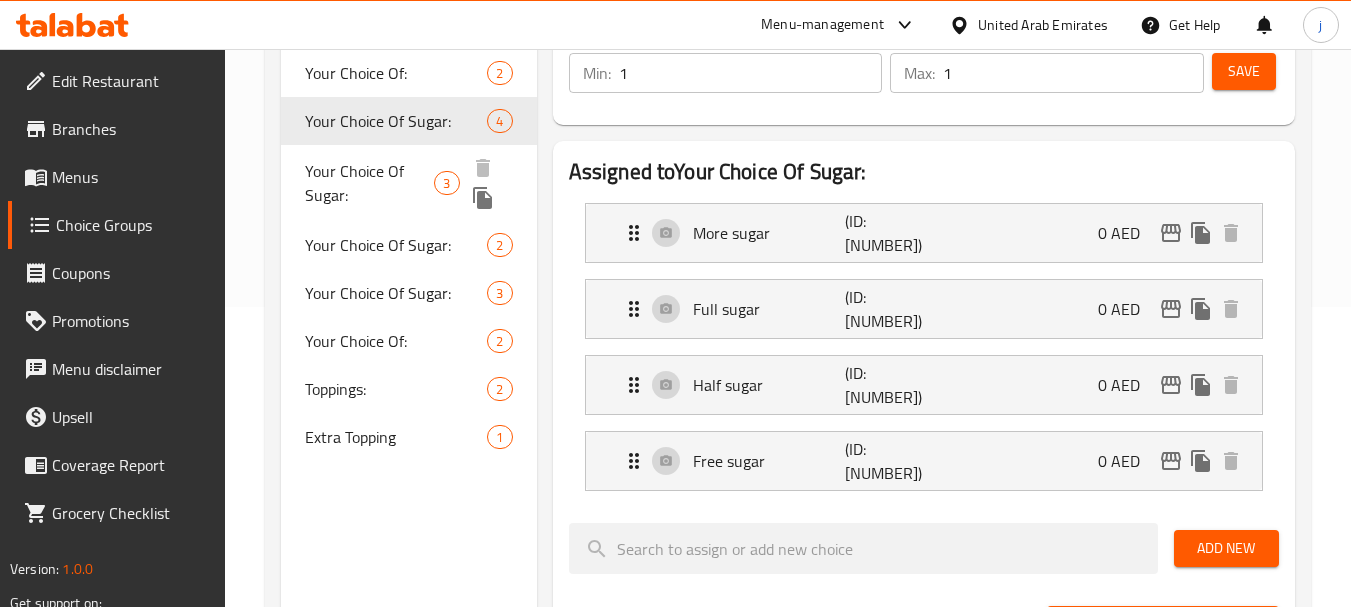click on "Your Choice Of Sugar:" at bounding box center (369, 183) 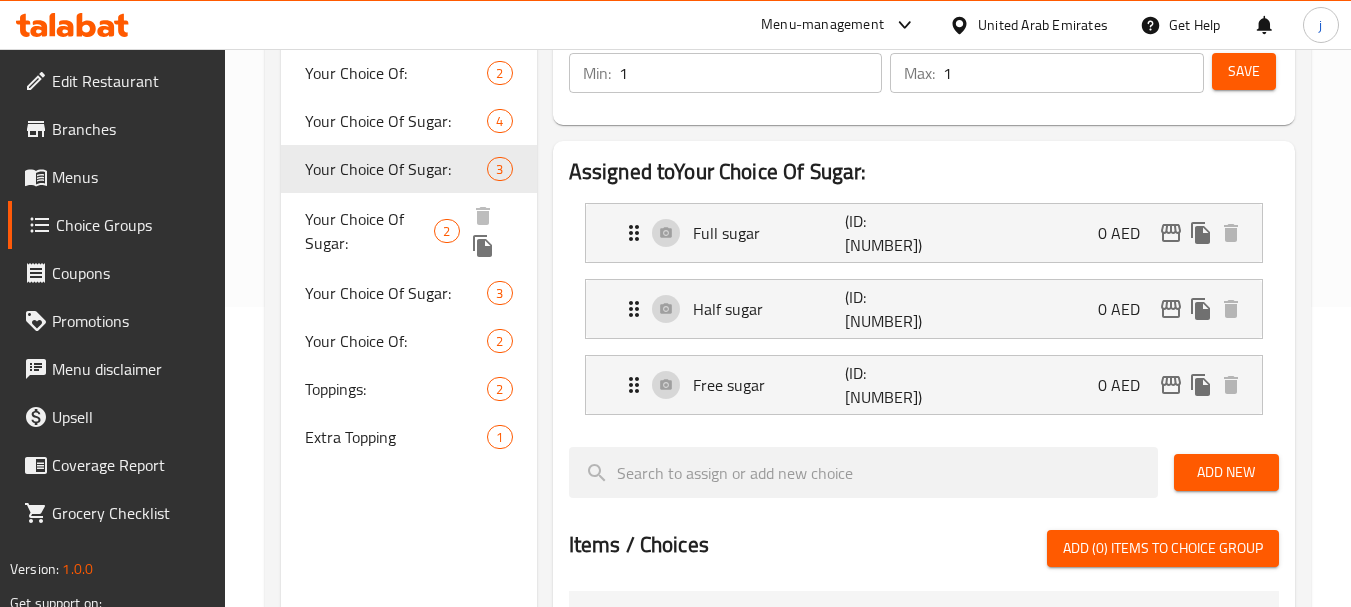 click on "Your Choice Of Sugar:" at bounding box center (369, 231) 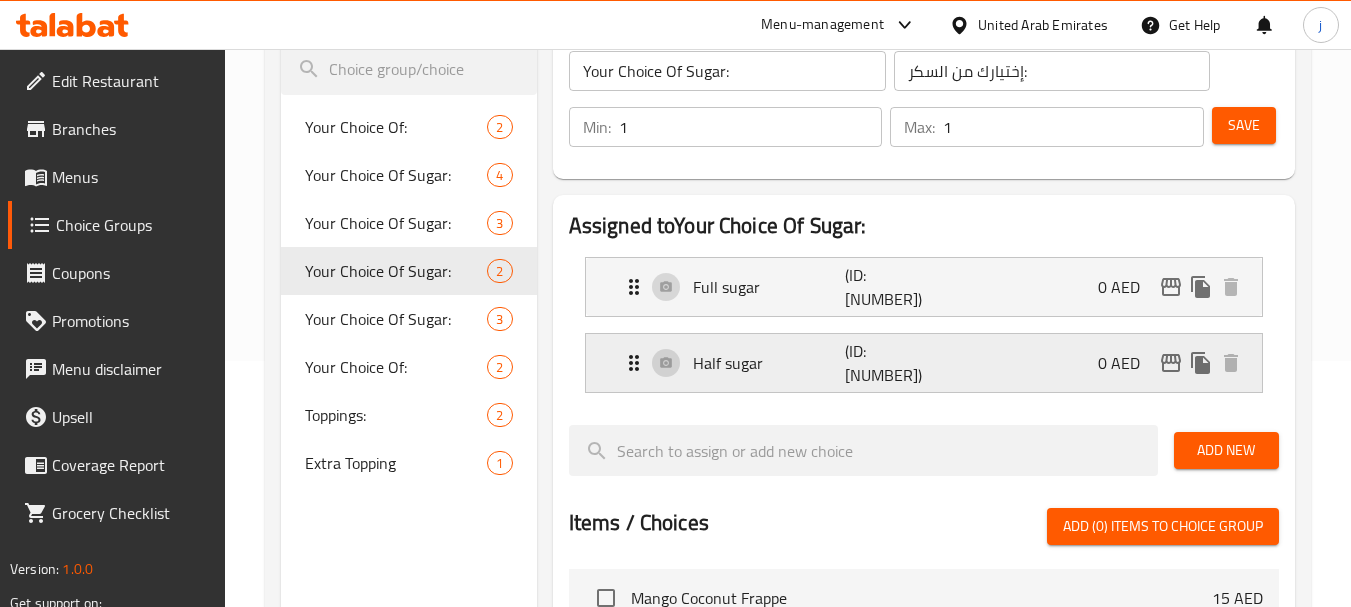 scroll, scrollTop: 200, scrollLeft: 0, axis: vertical 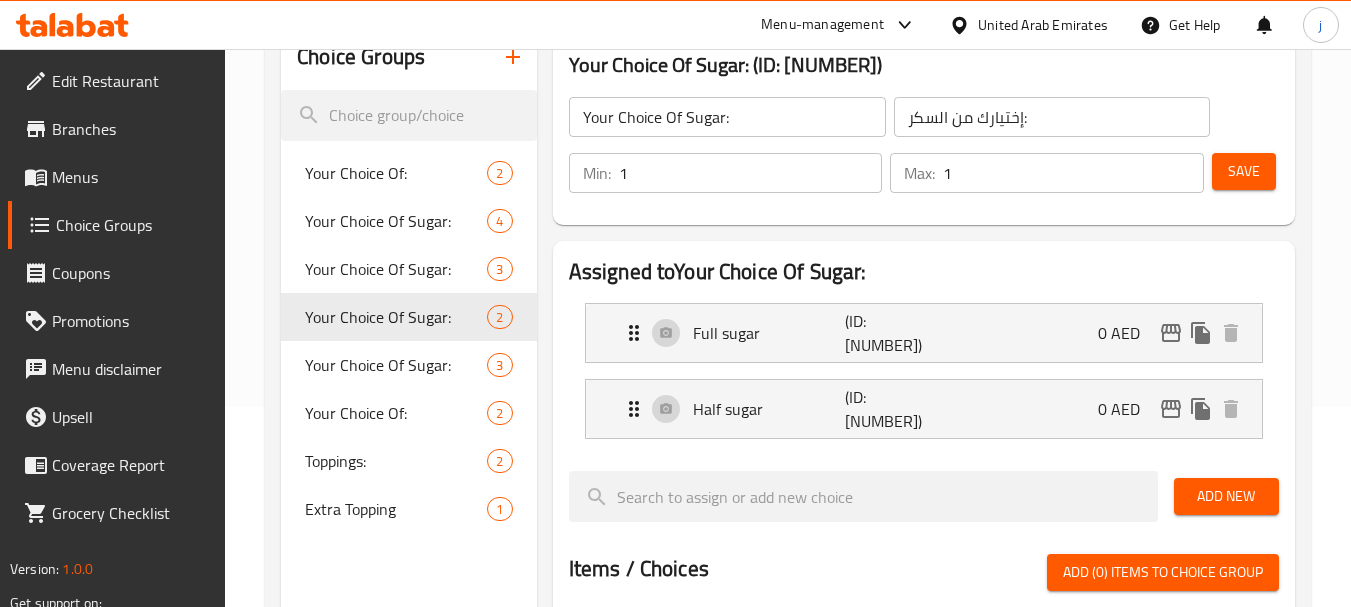 click on "United Arab Emirates" at bounding box center [1043, 25] 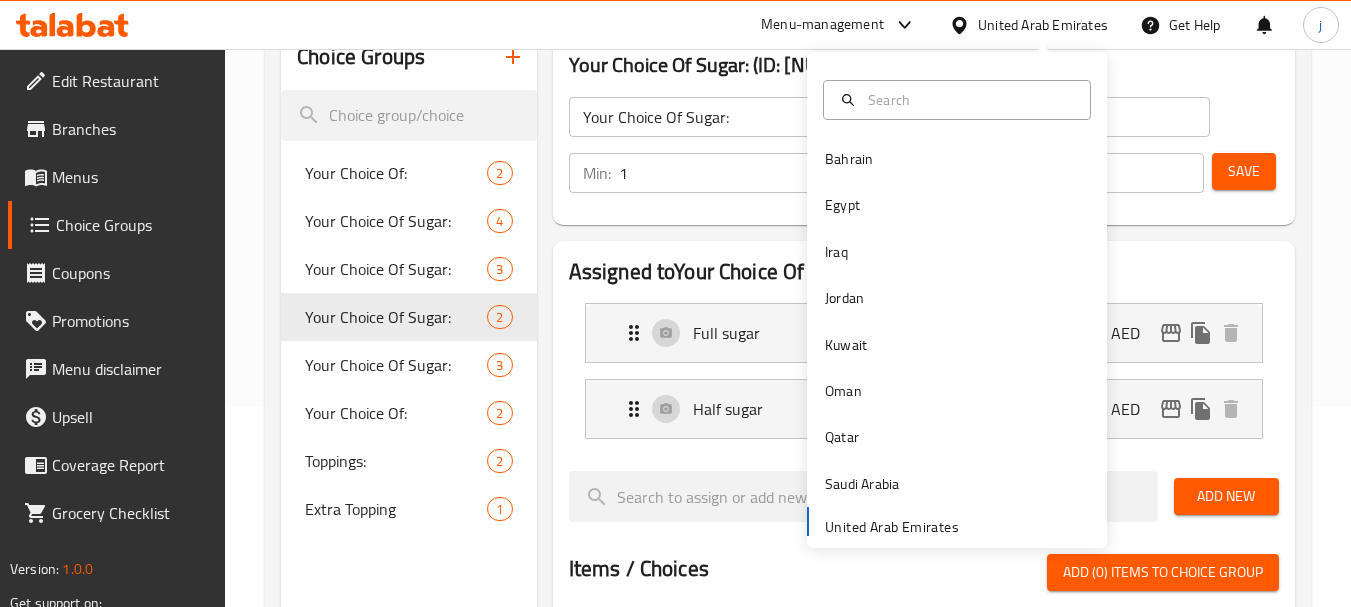 click on "Bahrain Egypt Iraq Jordan Kuwait Oman Qatar Saudi Arabia United Arab Emirates" at bounding box center [957, 341] 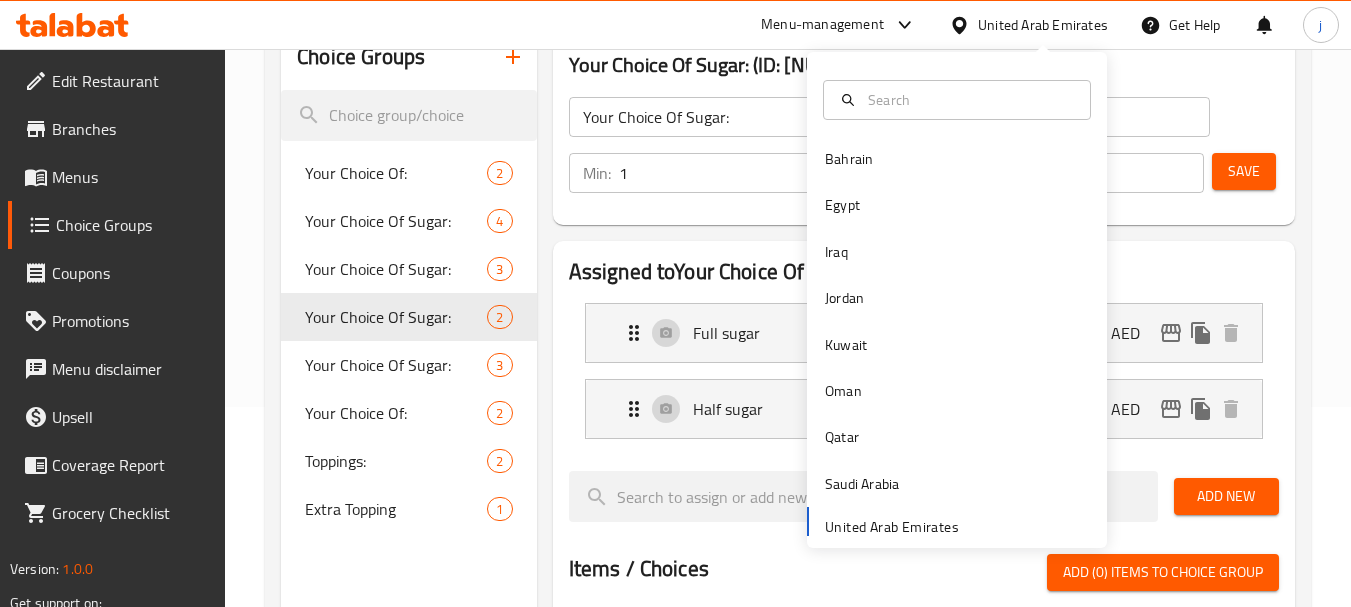 click on "United Arab Emirates" at bounding box center (1043, 25) 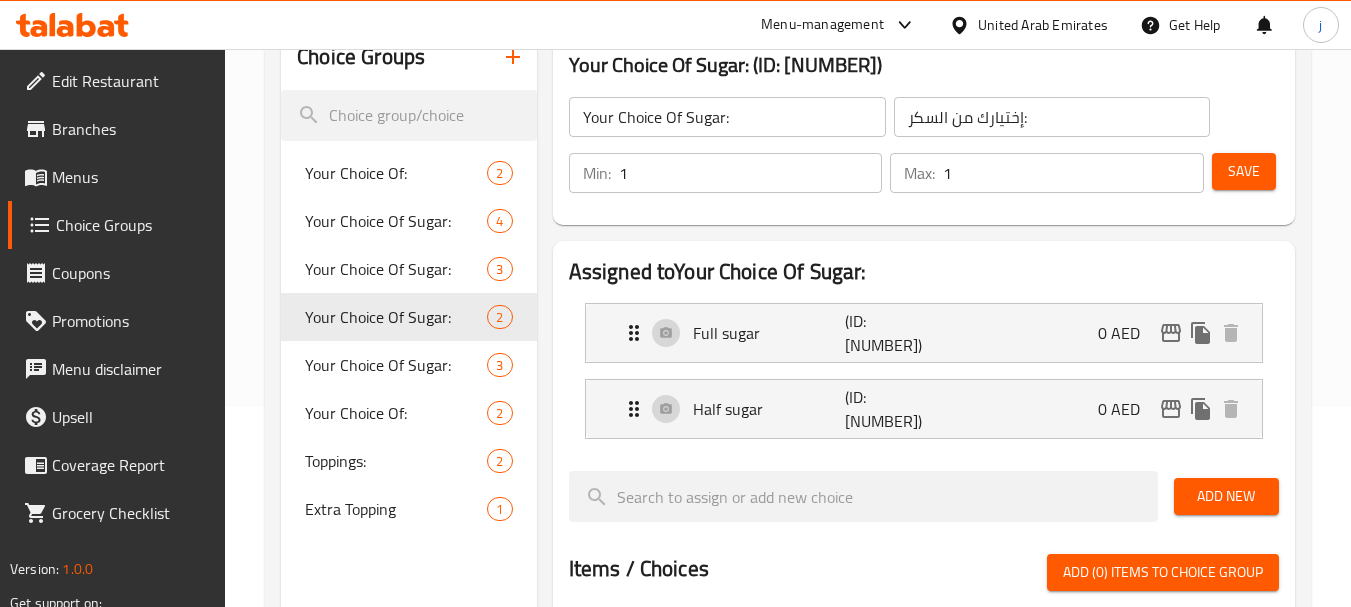 click on "Branches" at bounding box center [131, 129] 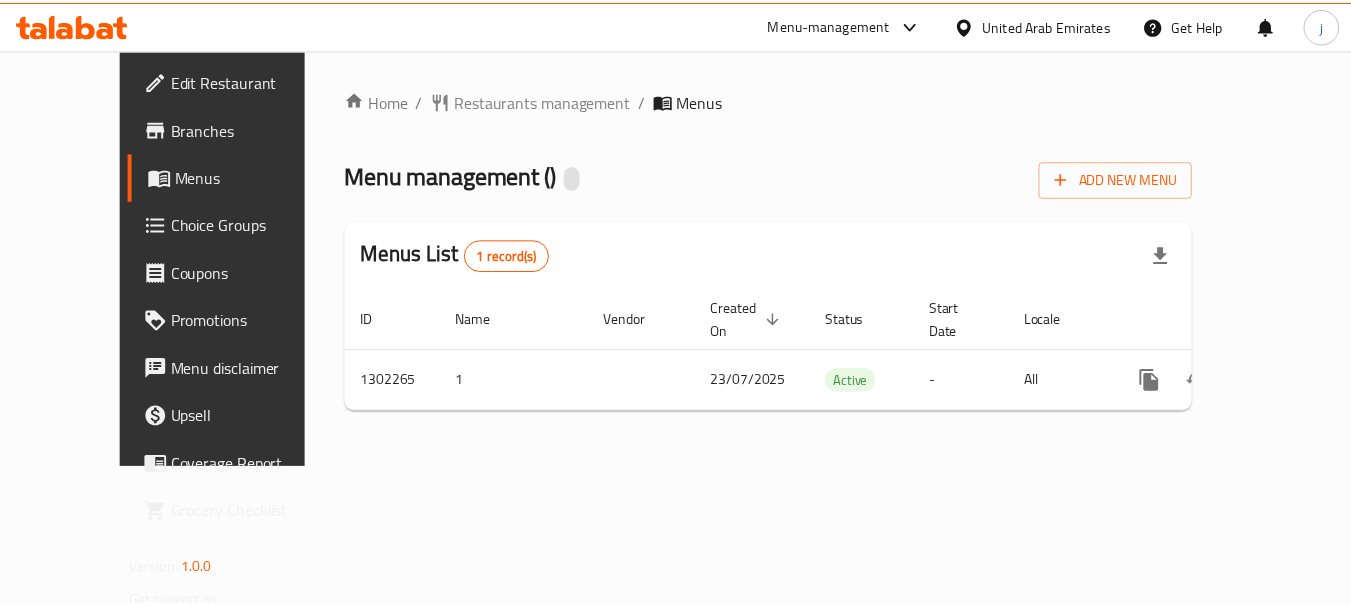 scroll, scrollTop: 0, scrollLeft: 0, axis: both 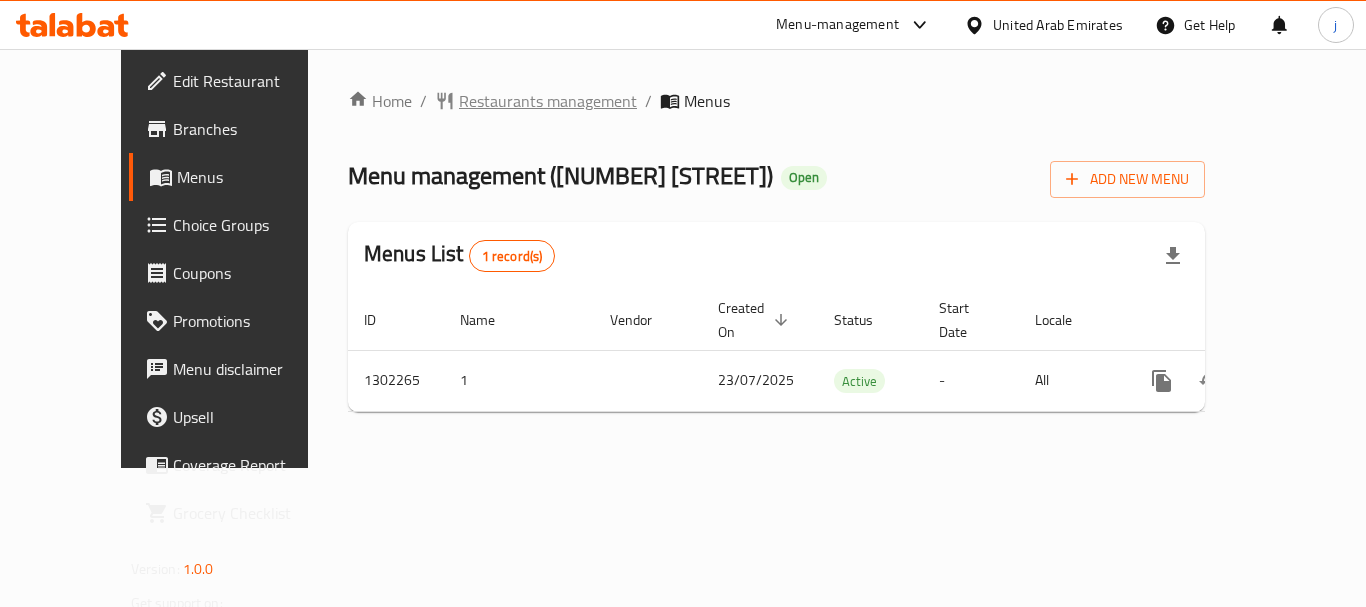 click on "Restaurants management" at bounding box center (548, 101) 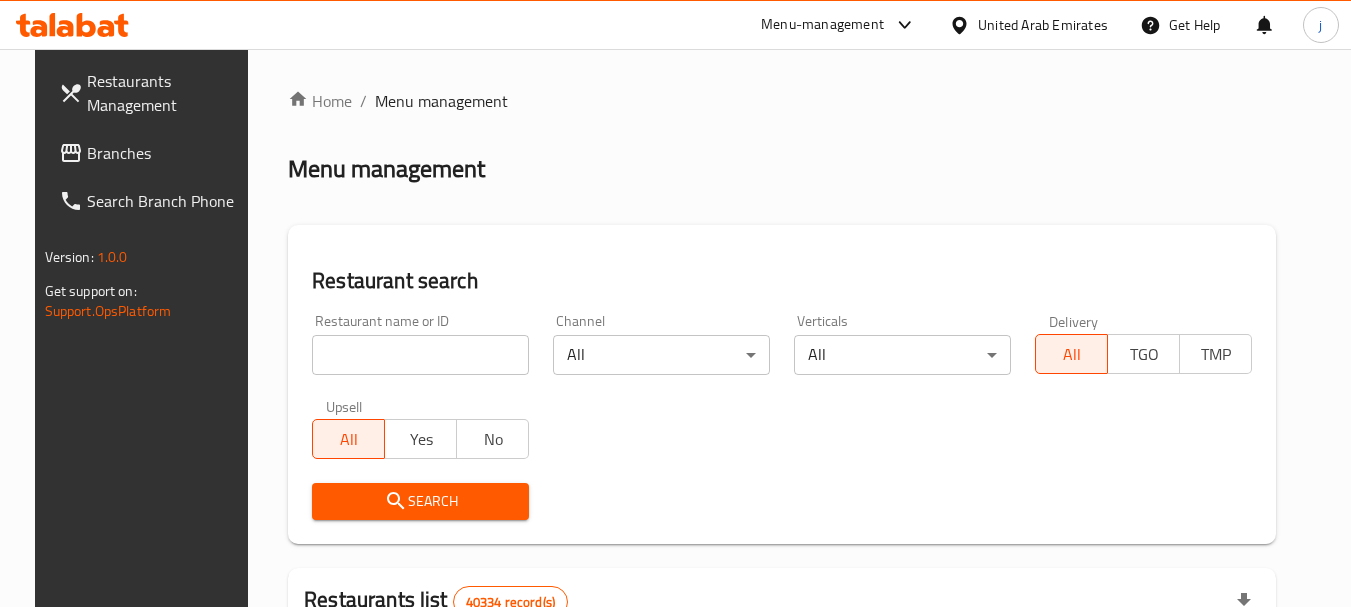 click on "Branches" at bounding box center (166, 153) 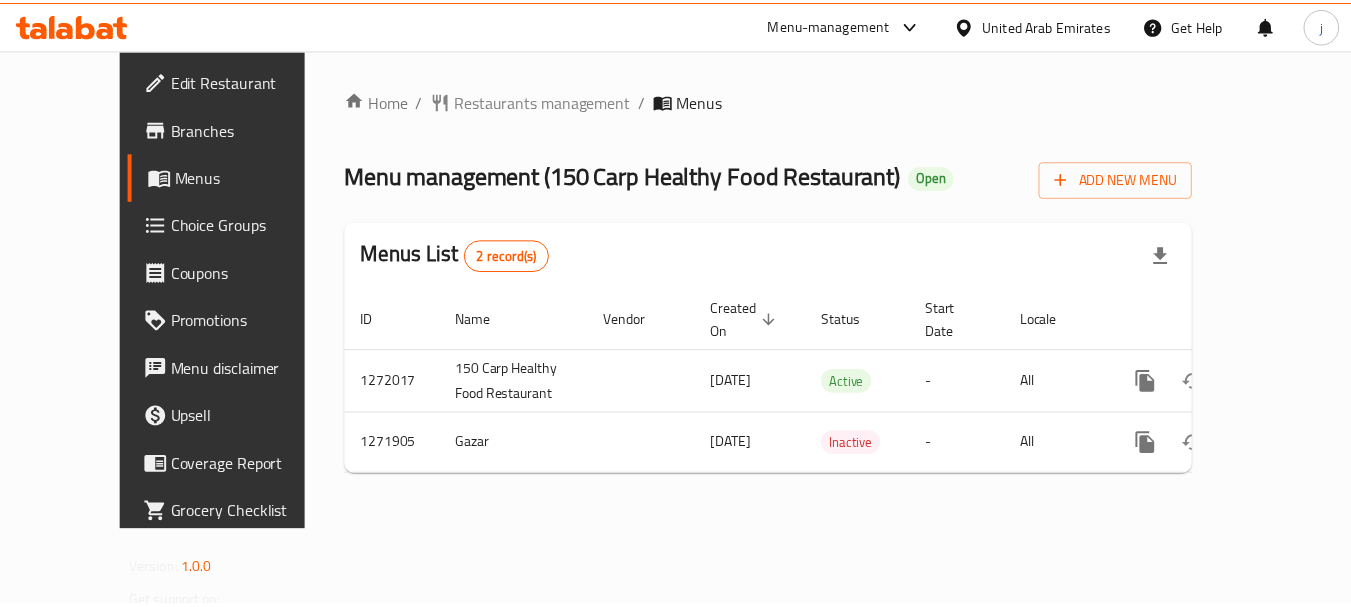 scroll, scrollTop: 0, scrollLeft: 0, axis: both 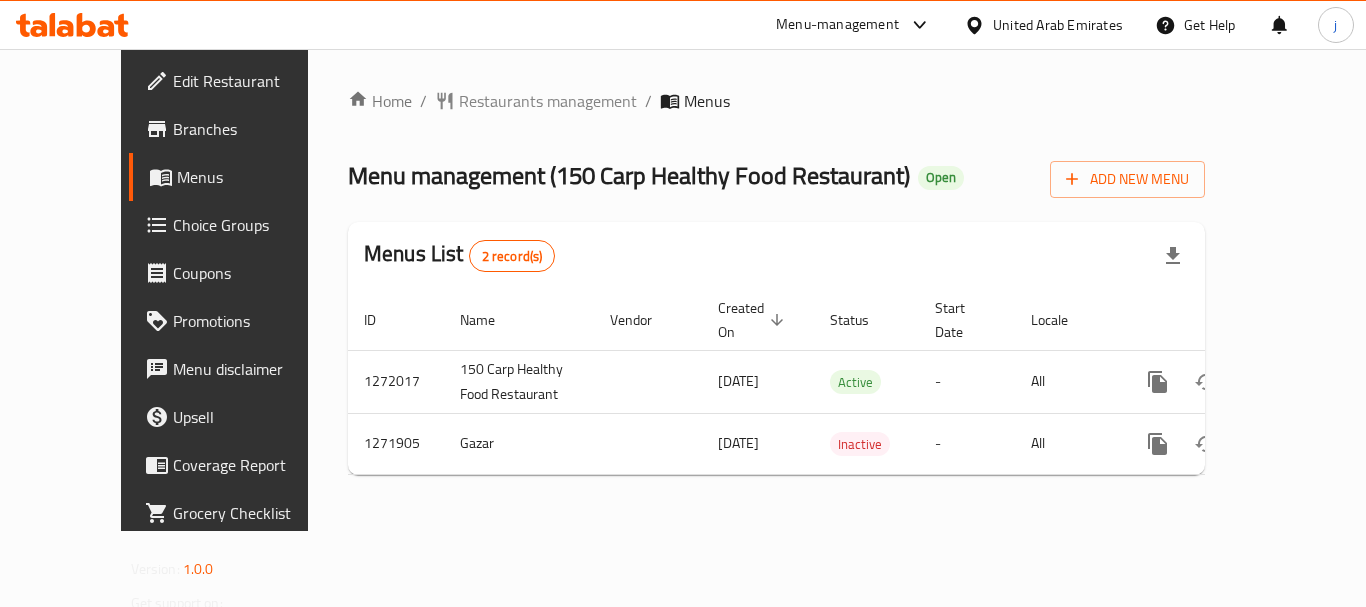 click on "United Arab Emirates" at bounding box center (1058, 25) 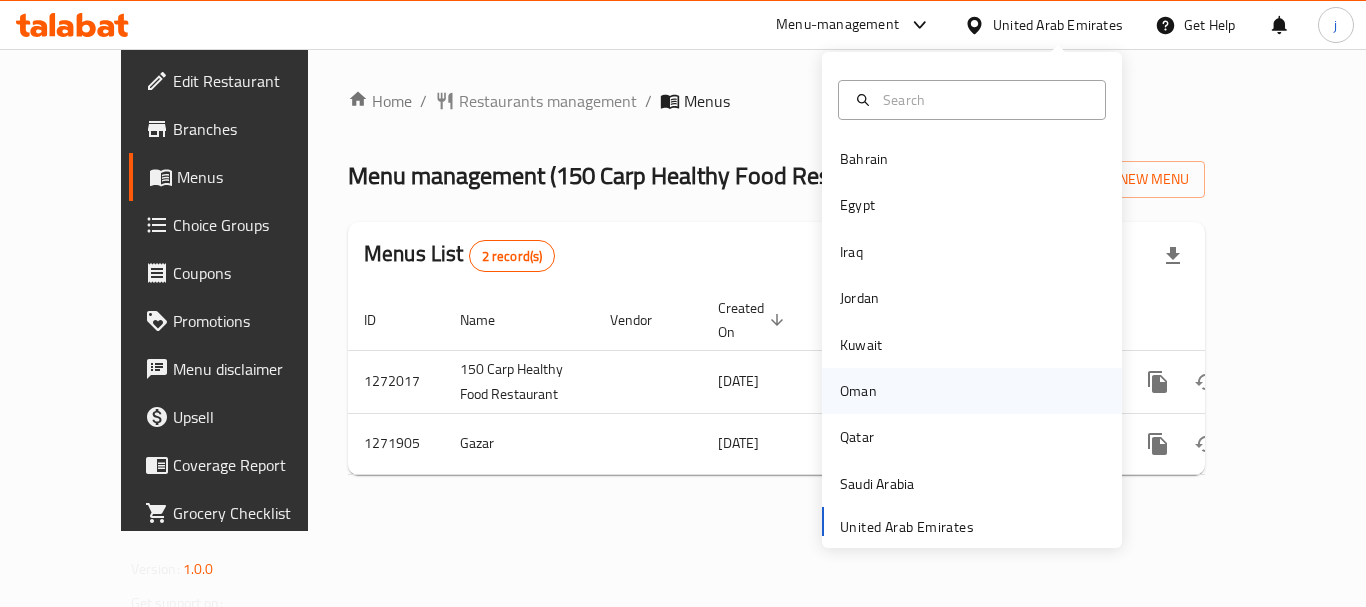 click on "Oman" at bounding box center (858, 391) 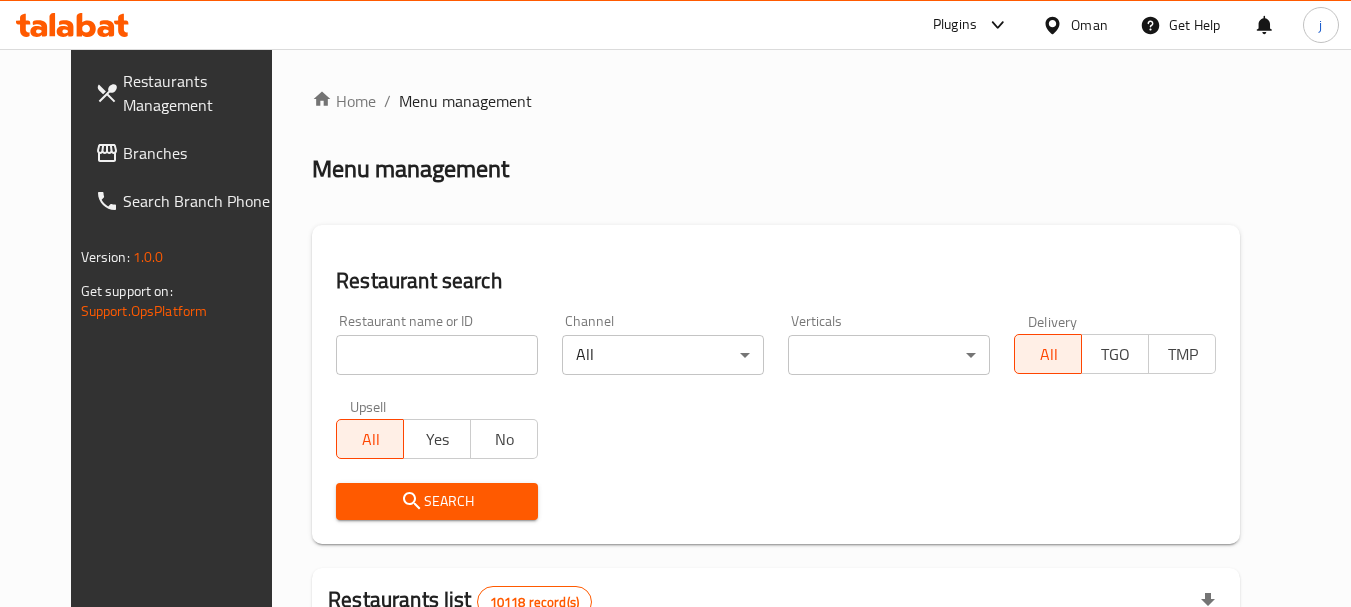 click on "Branches" at bounding box center (202, 153) 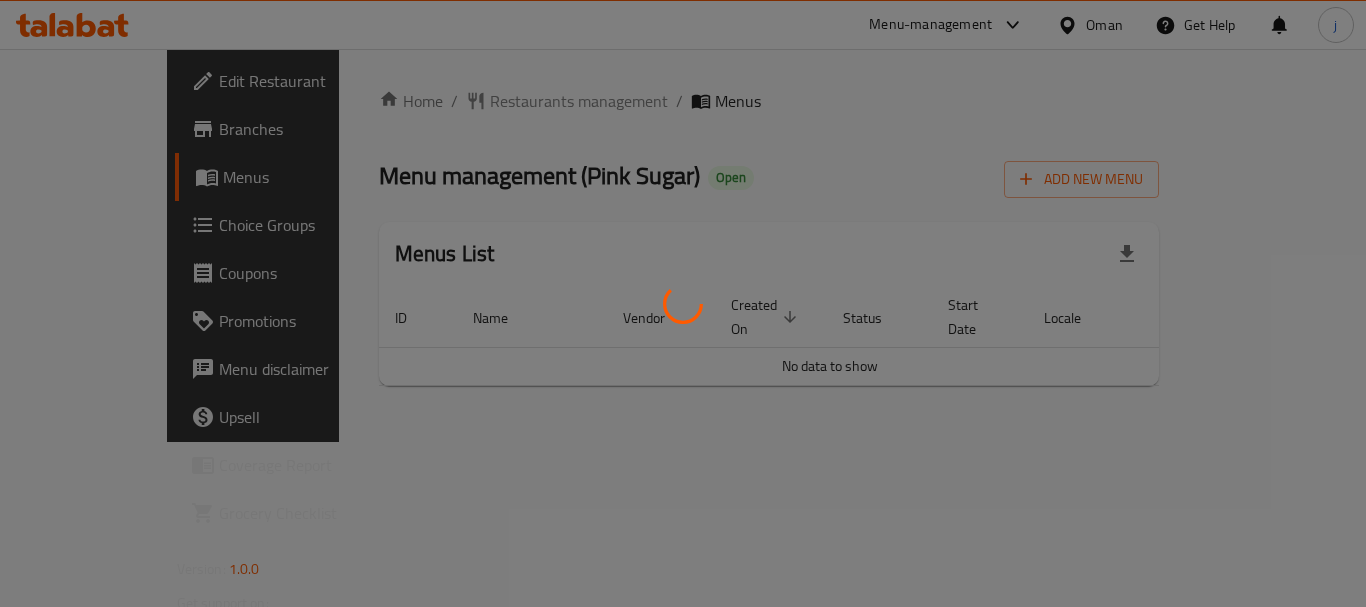 scroll, scrollTop: 0, scrollLeft: 0, axis: both 